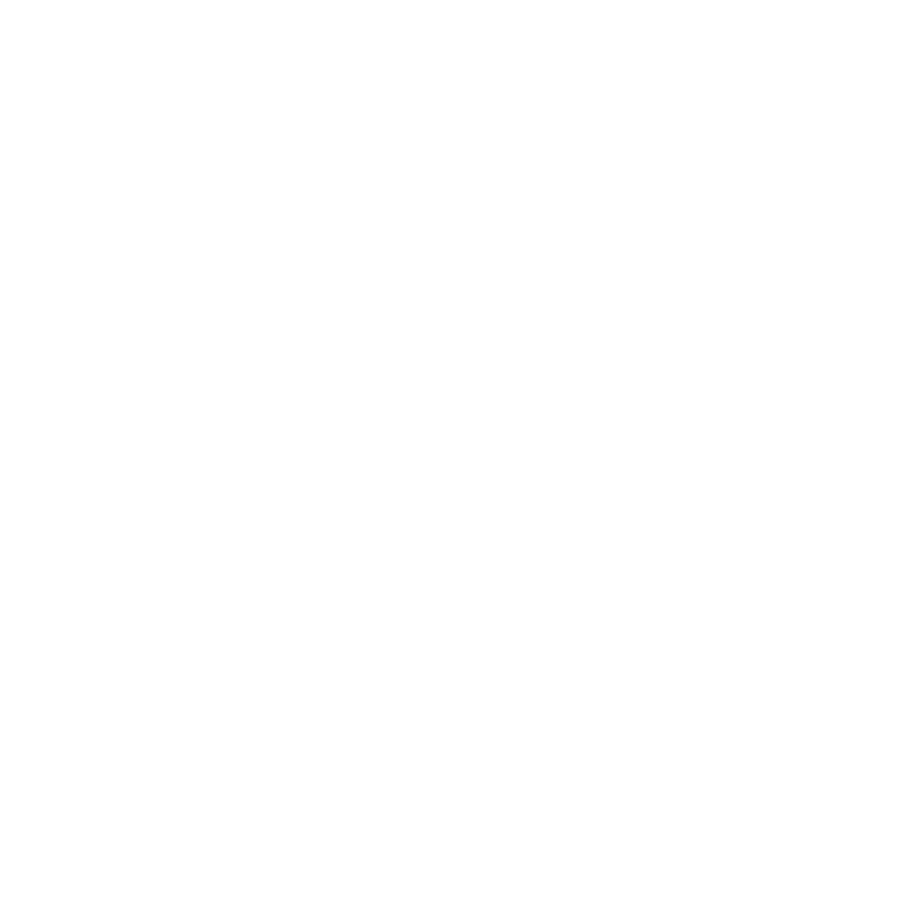 scroll, scrollTop: 0, scrollLeft: 0, axis: both 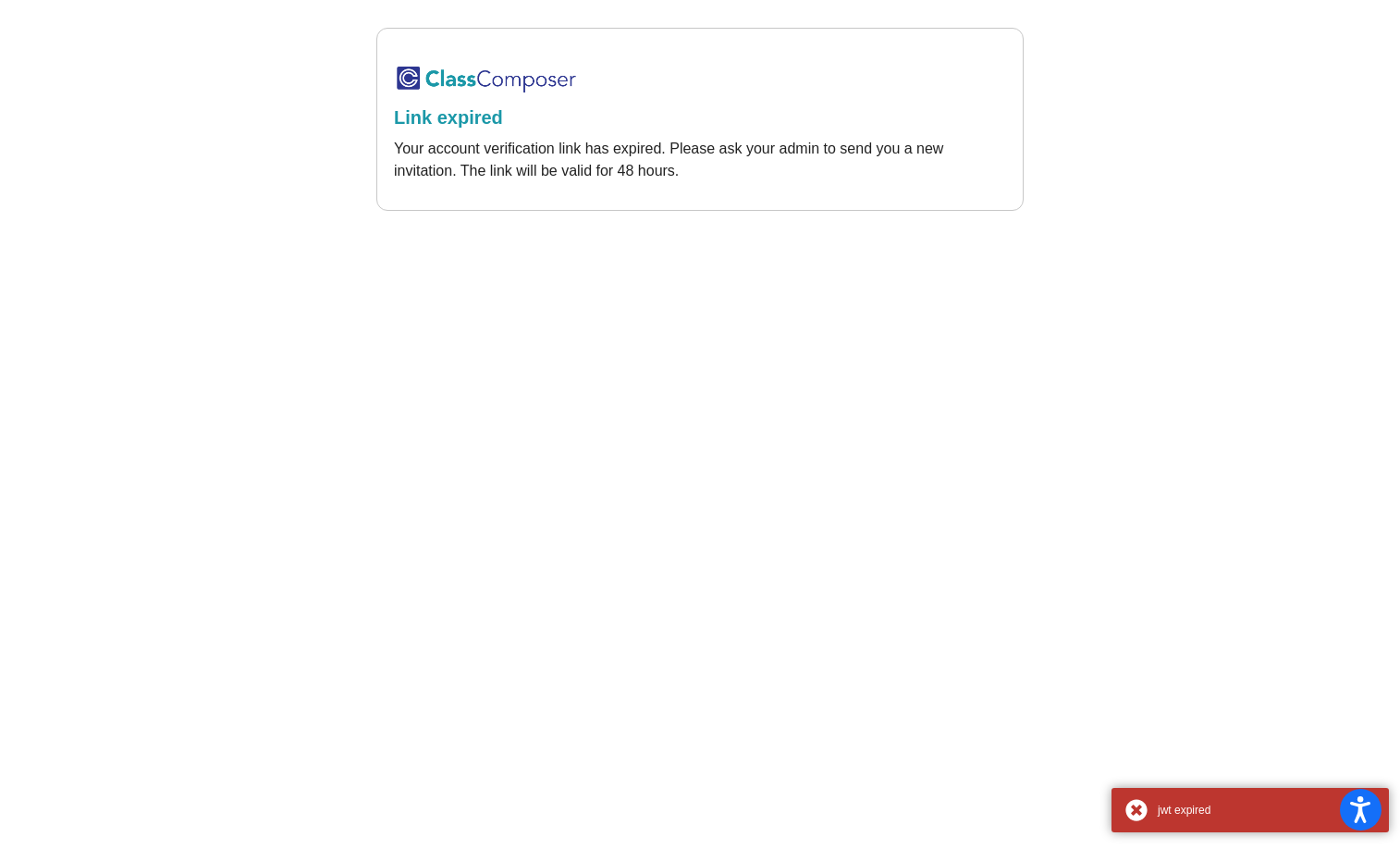click at bounding box center [486, 79] 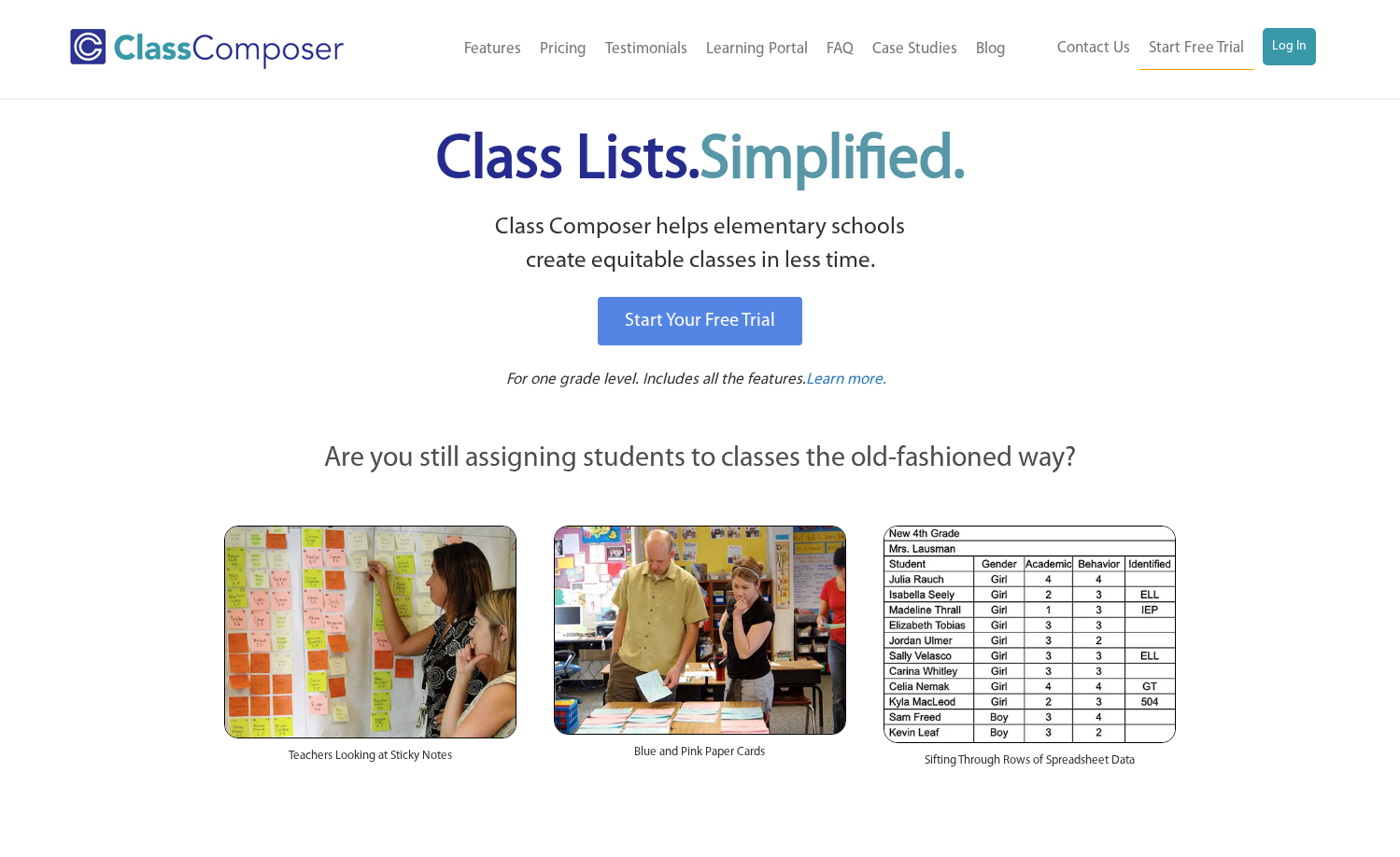 scroll, scrollTop: 0, scrollLeft: 0, axis: both 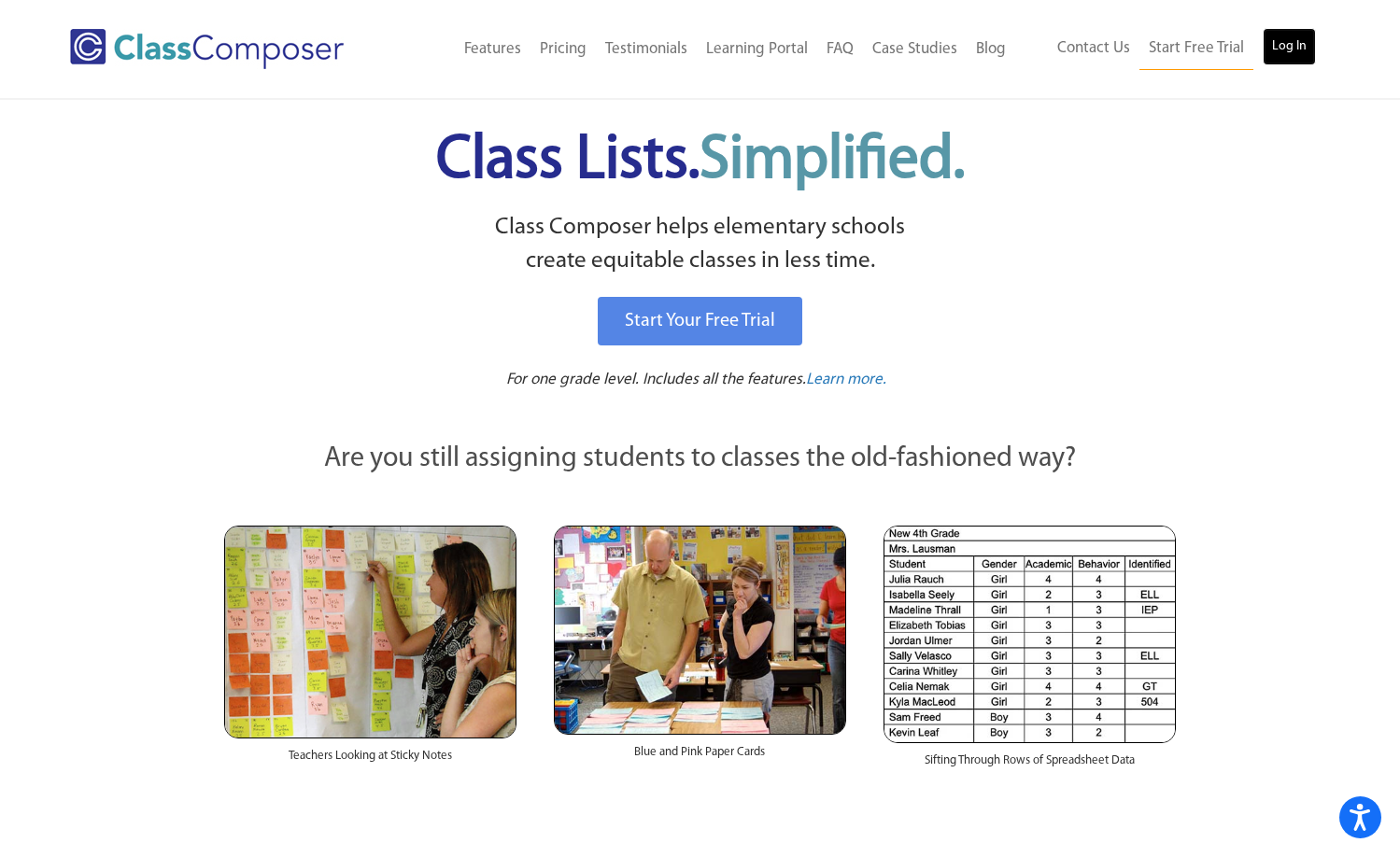 click on "Log In" at bounding box center [1289, 47] 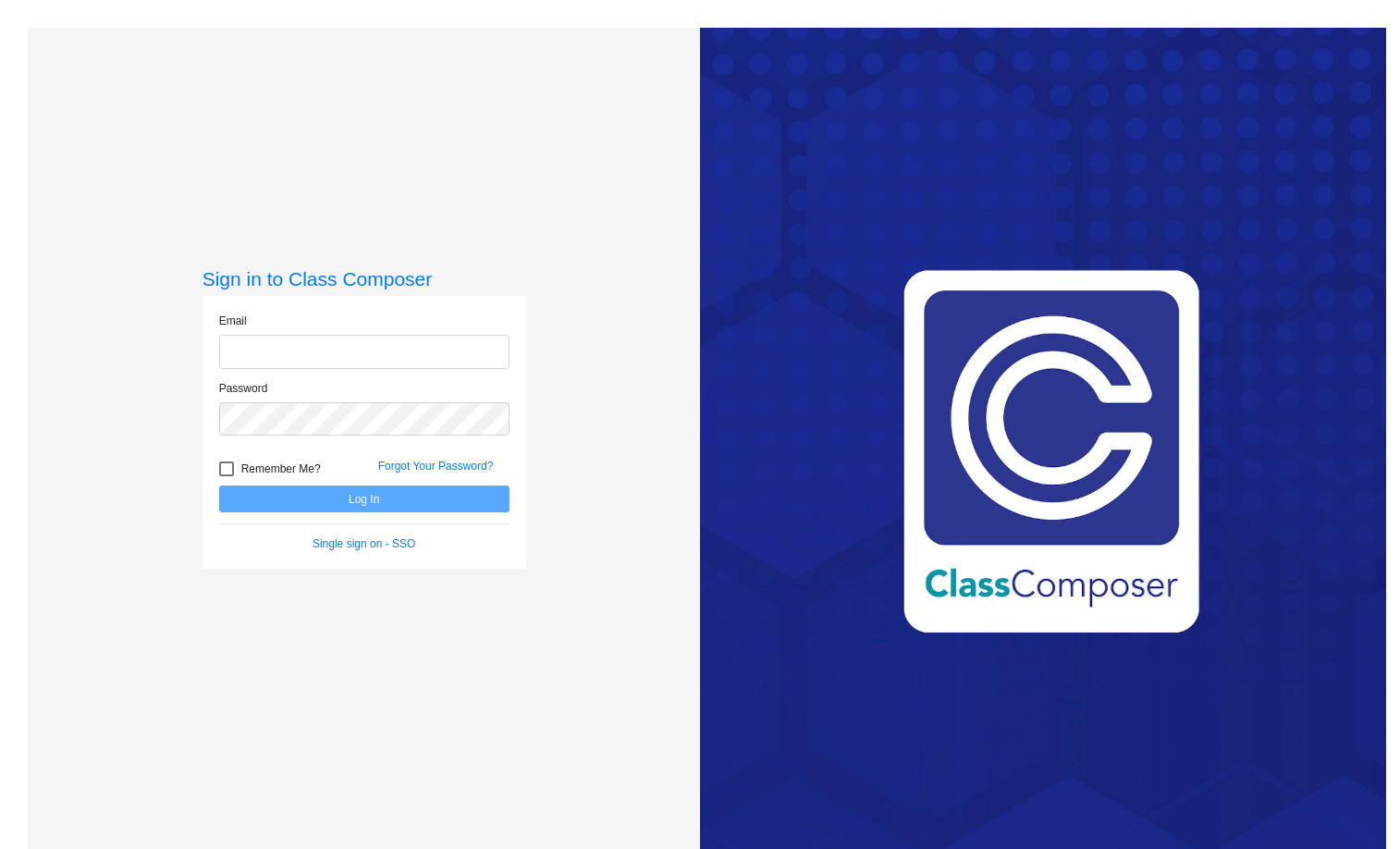 scroll, scrollTop: 0, scrollLeft: 0, axis: both 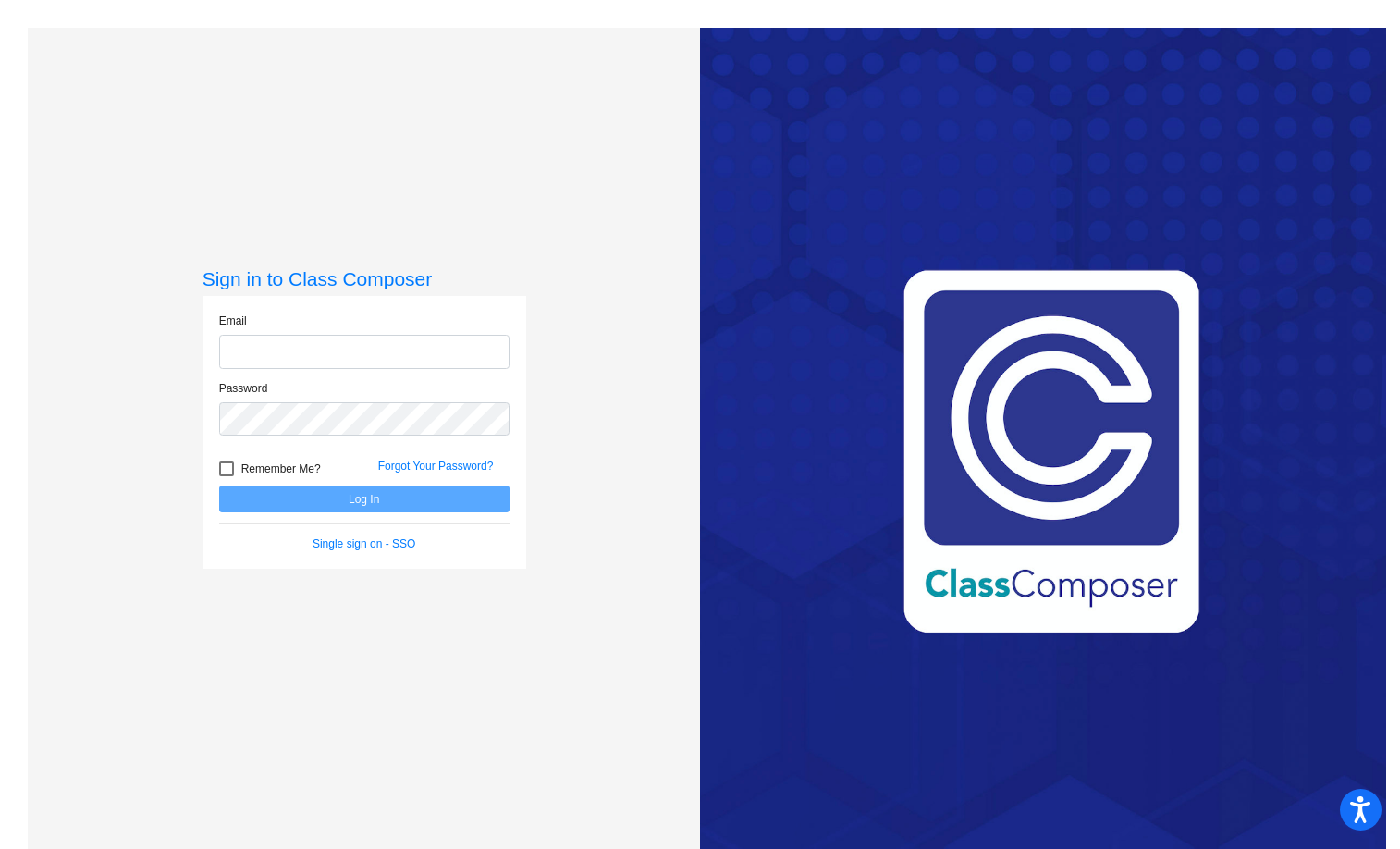 type on "[EMAIL]" 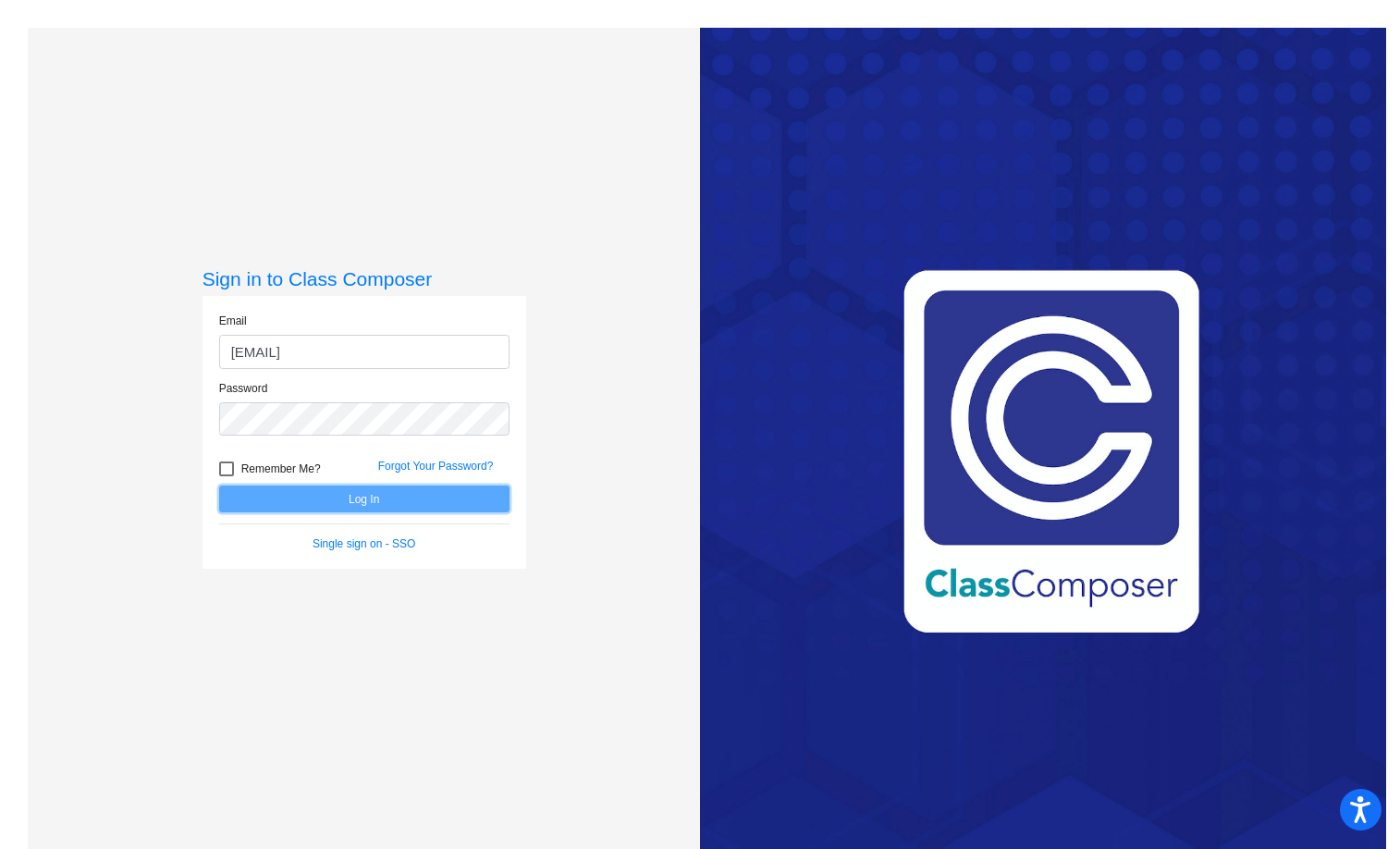 click on "Log In" 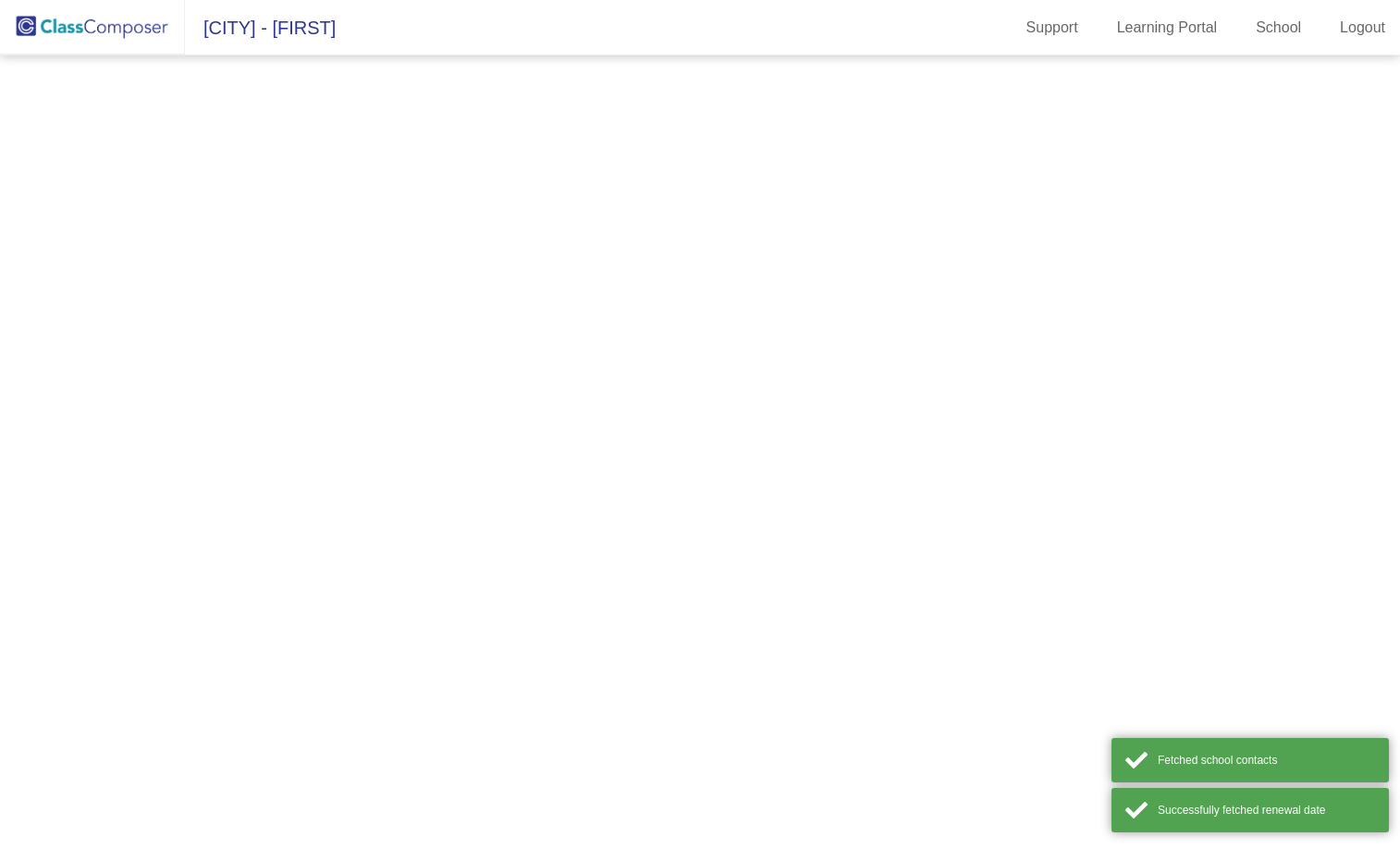 scroll, scrollTop: 0, scrollLeft: 0, axis: both 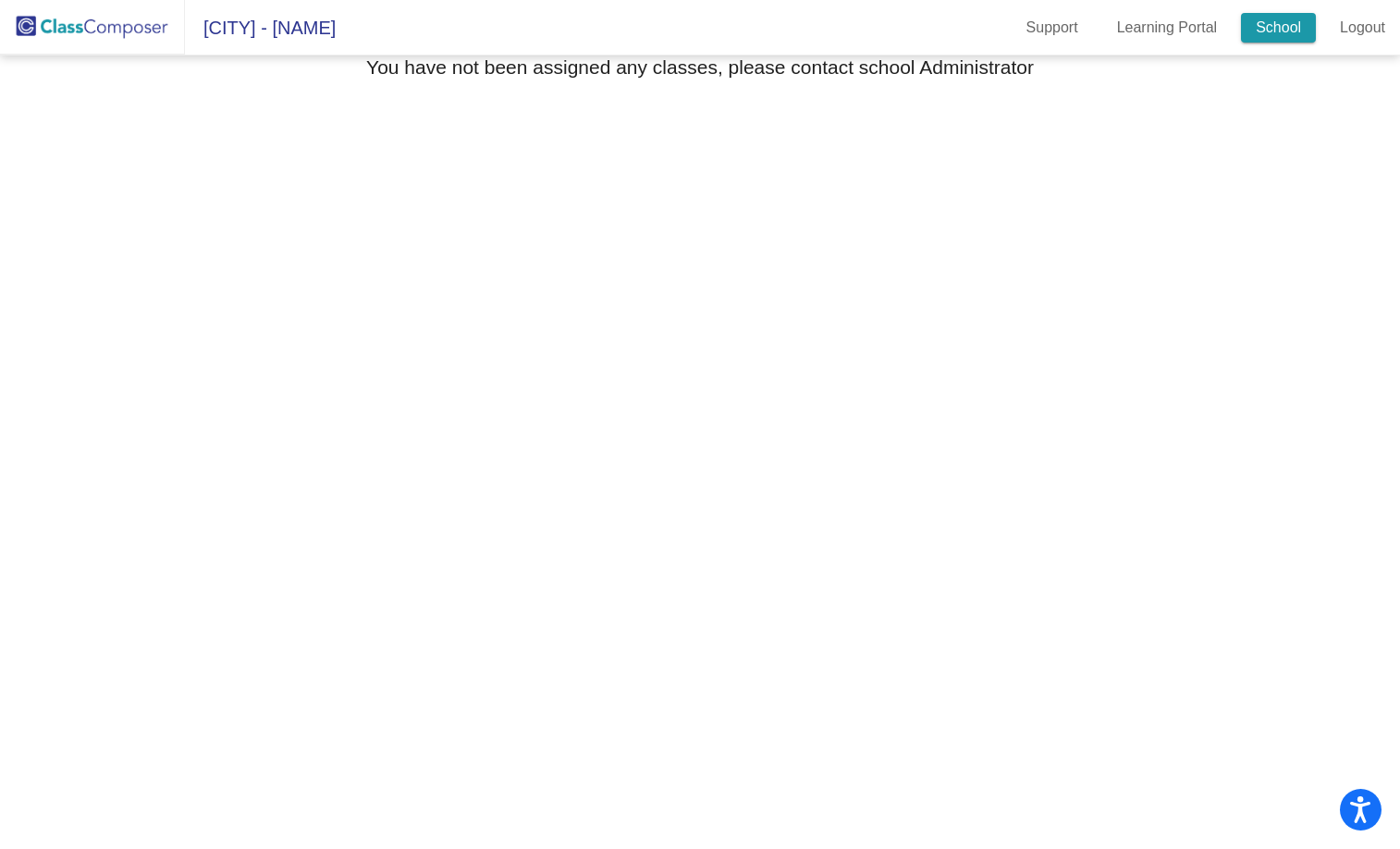 click on "School" 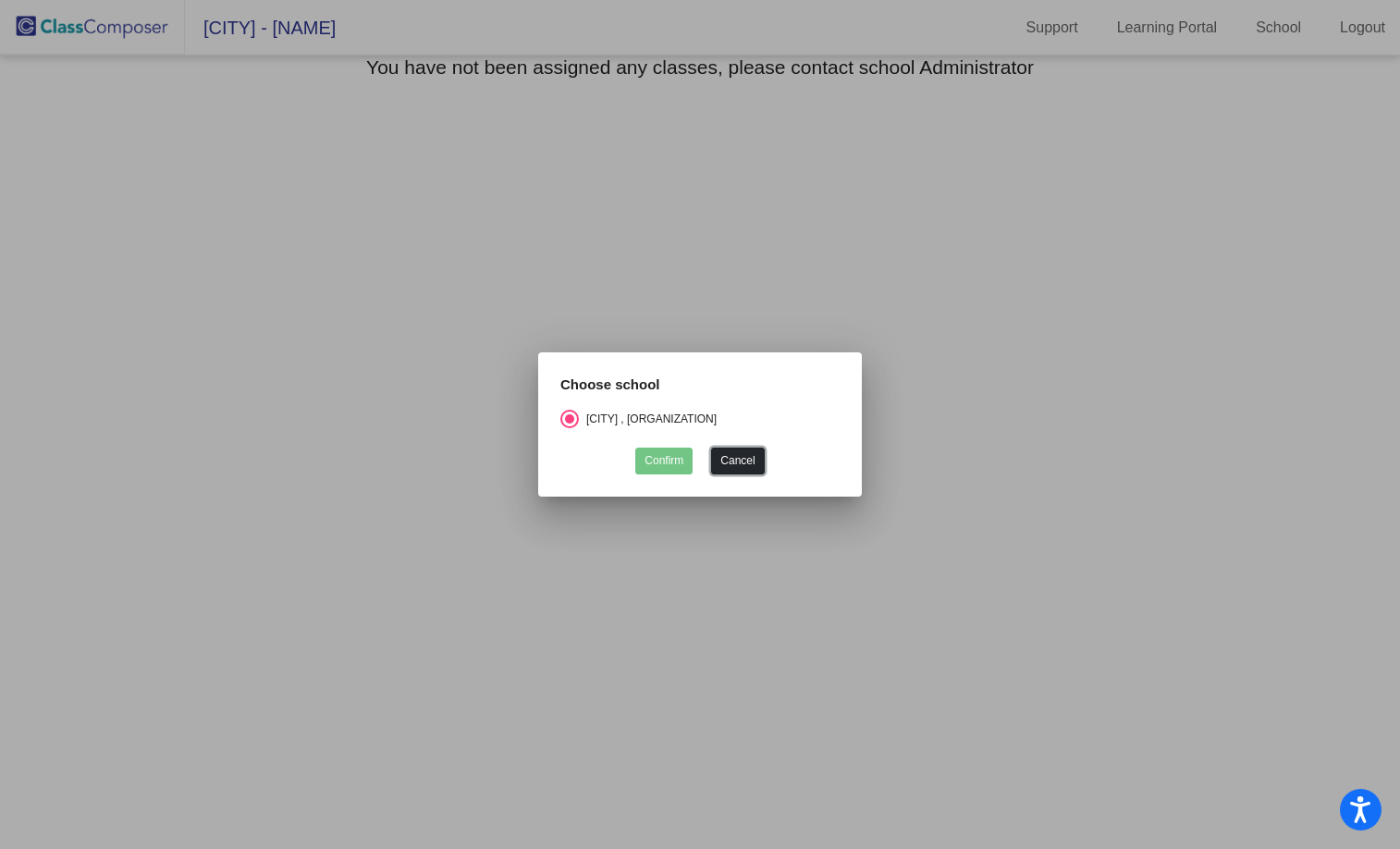 click on "Cancel" at bounding box center (737, 461) 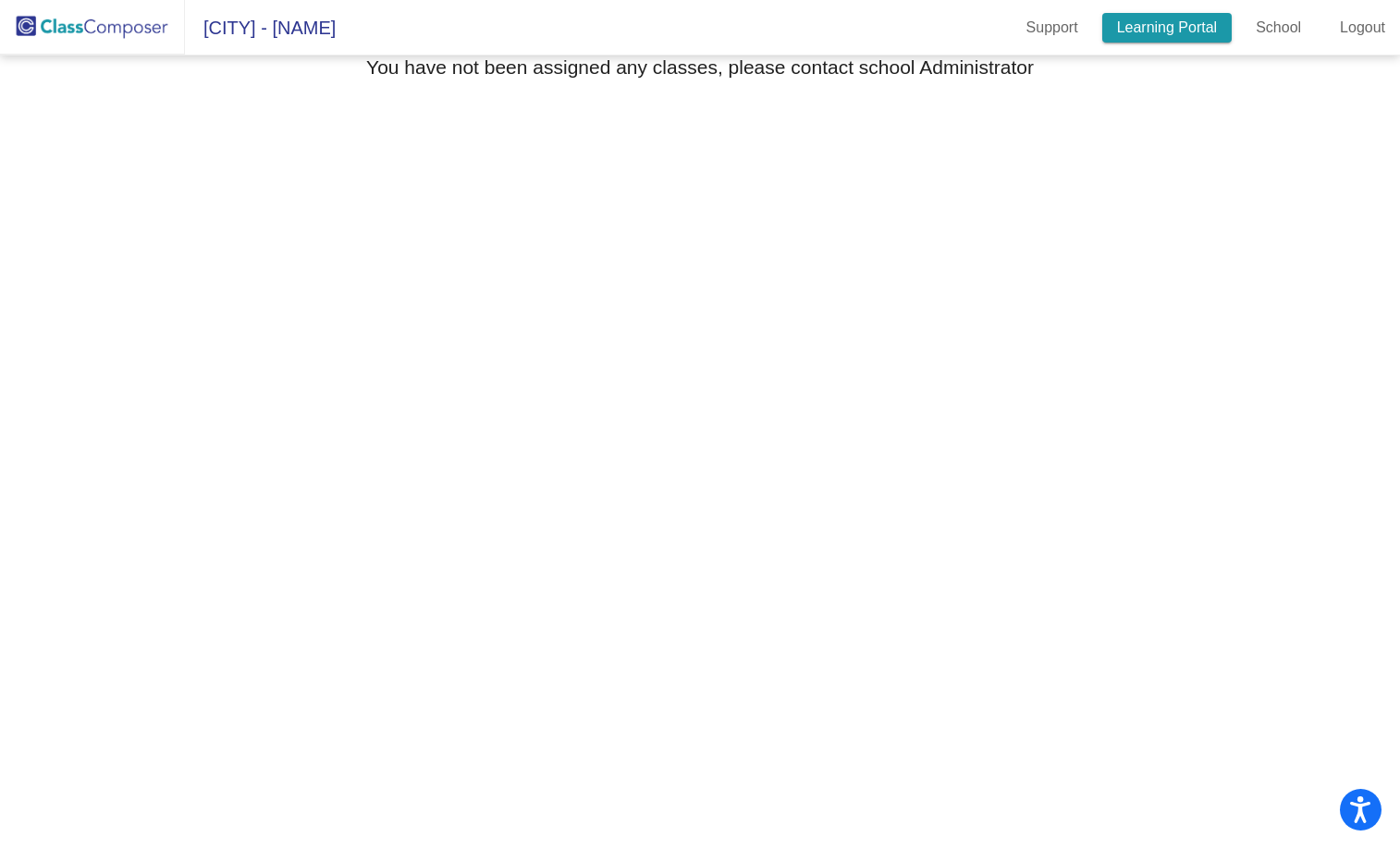 click on "Learning Portal" 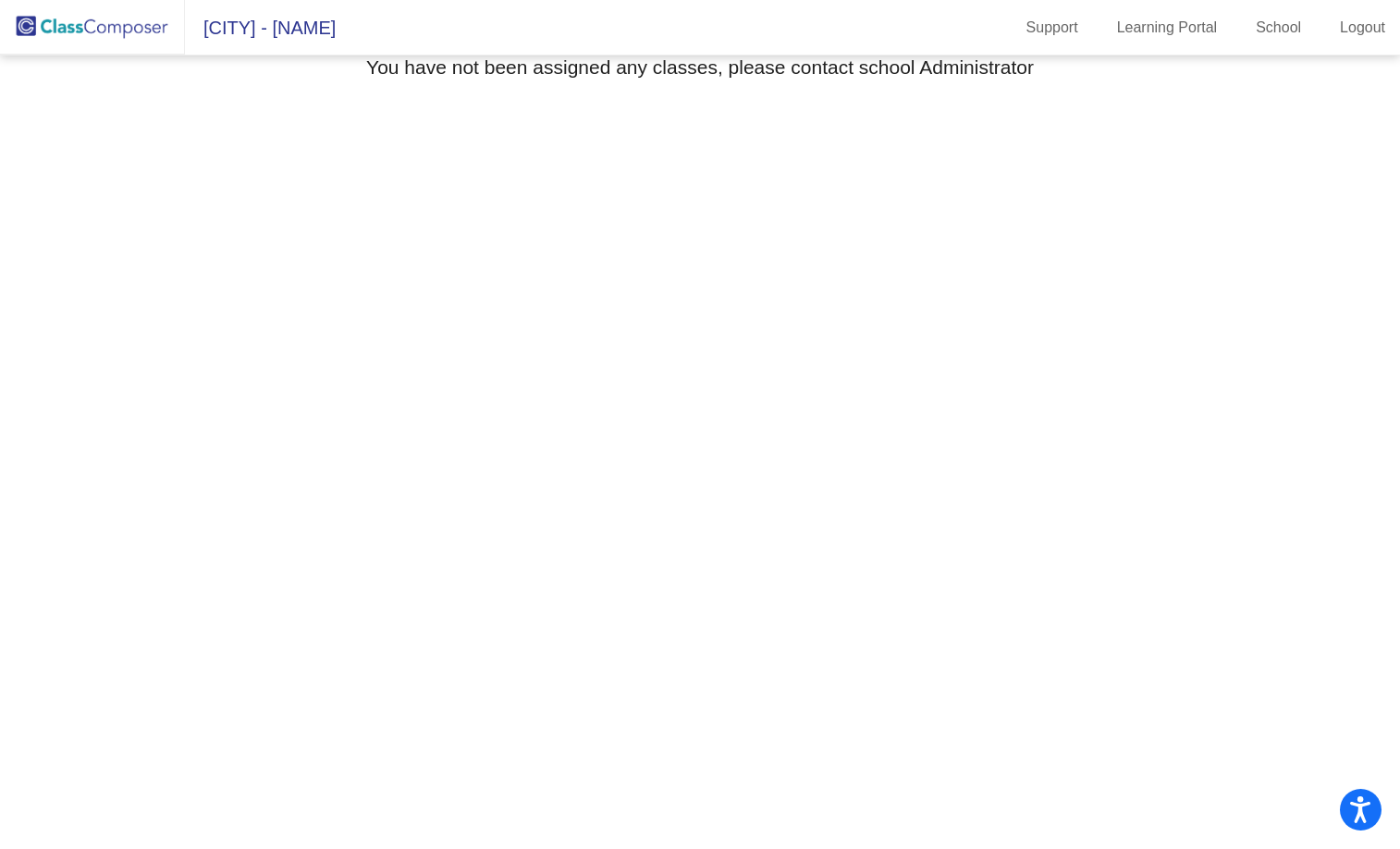 click on "[CITY]  - [NAME]" 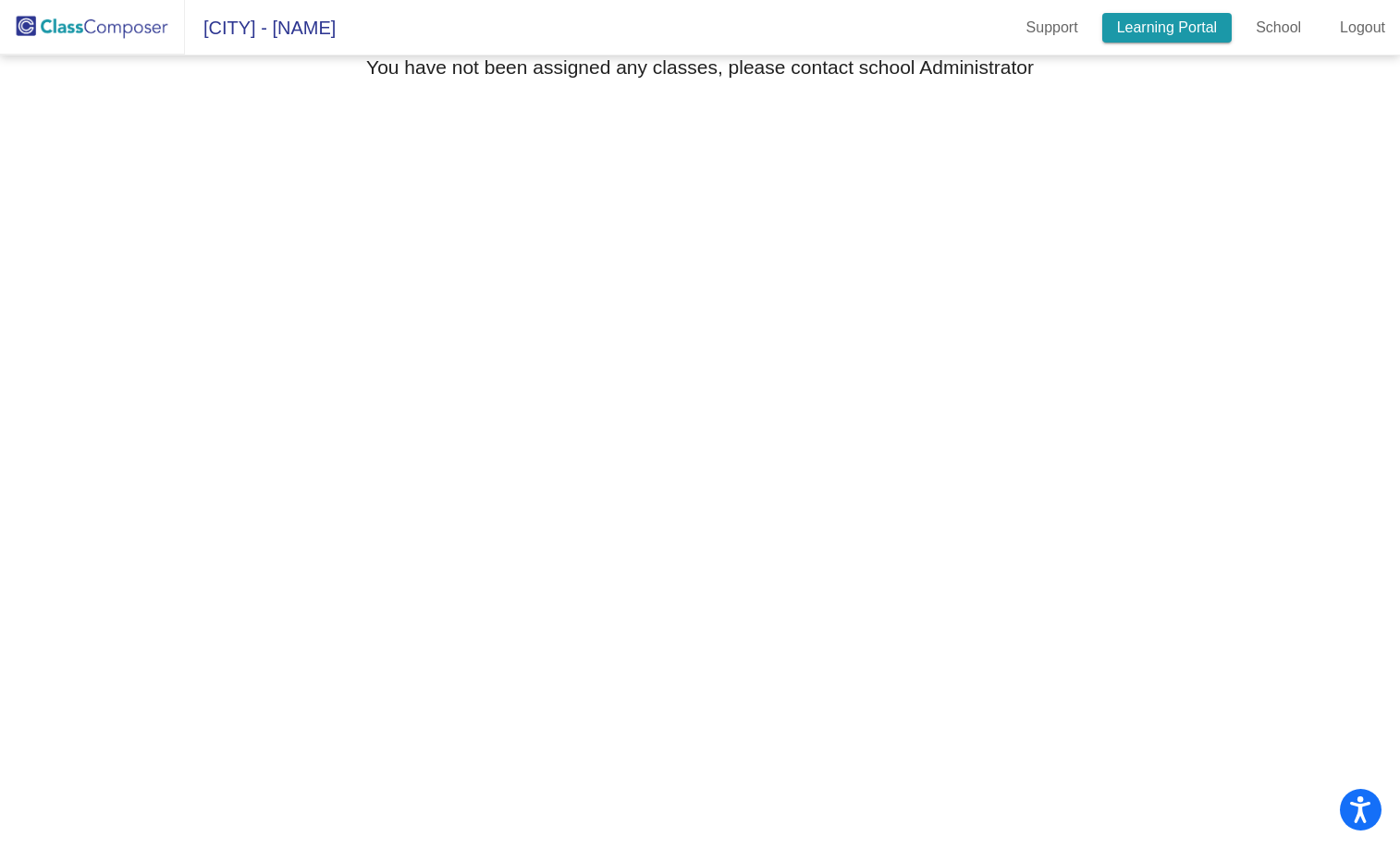 click on "Learning Portal" 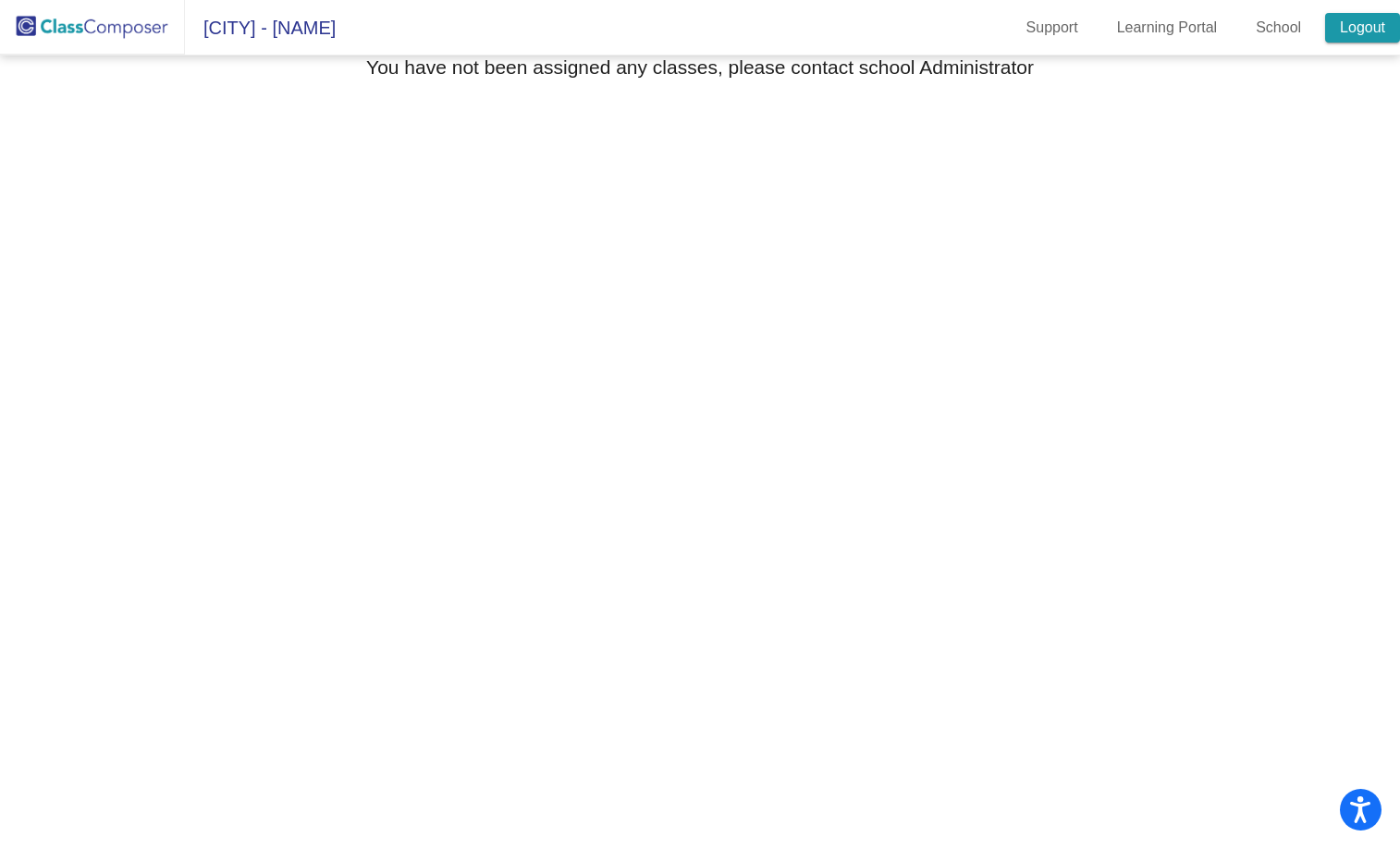 click on "Logout" 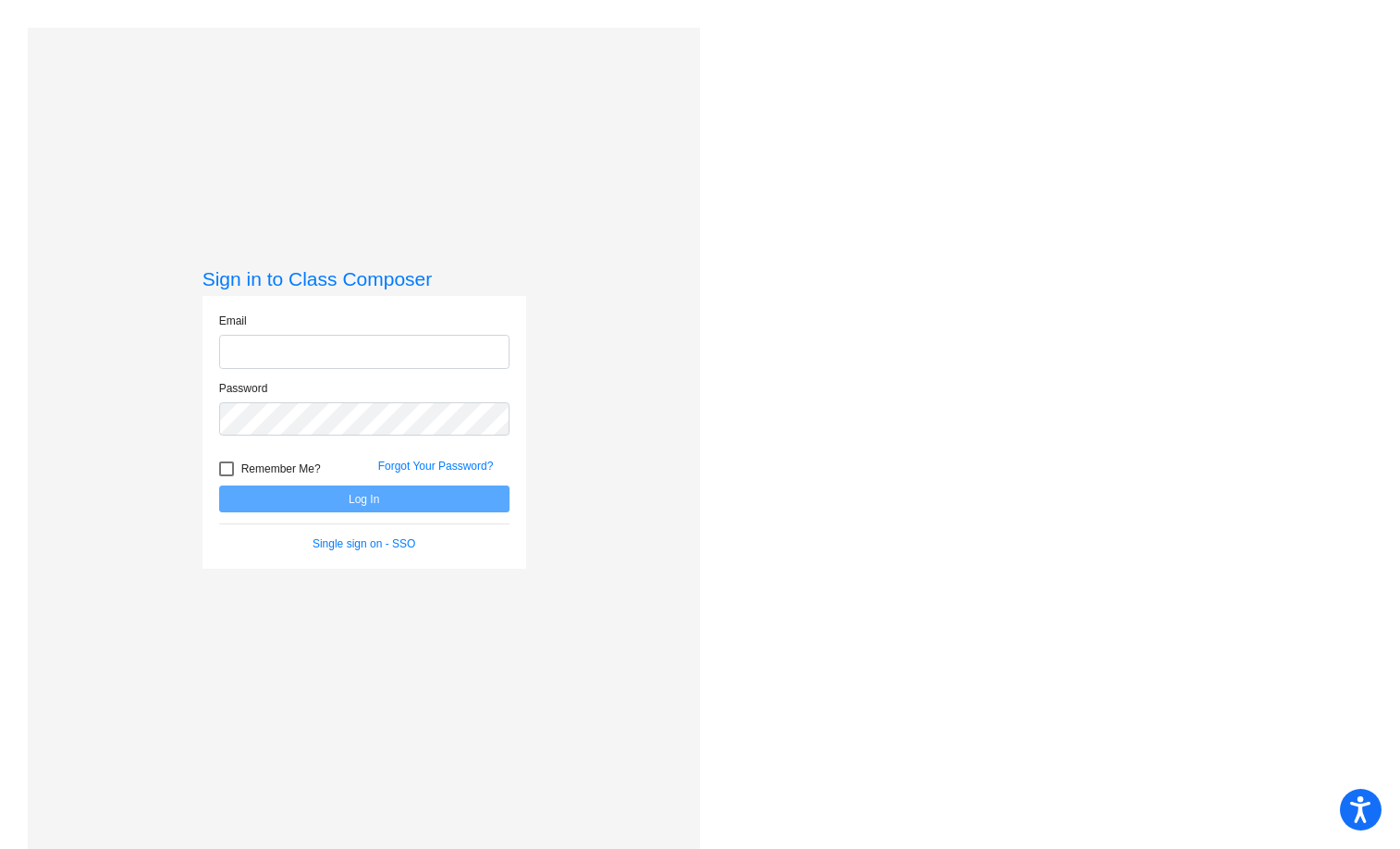 type on "Fabiola.lopez@cnusd.k12.ca.us" 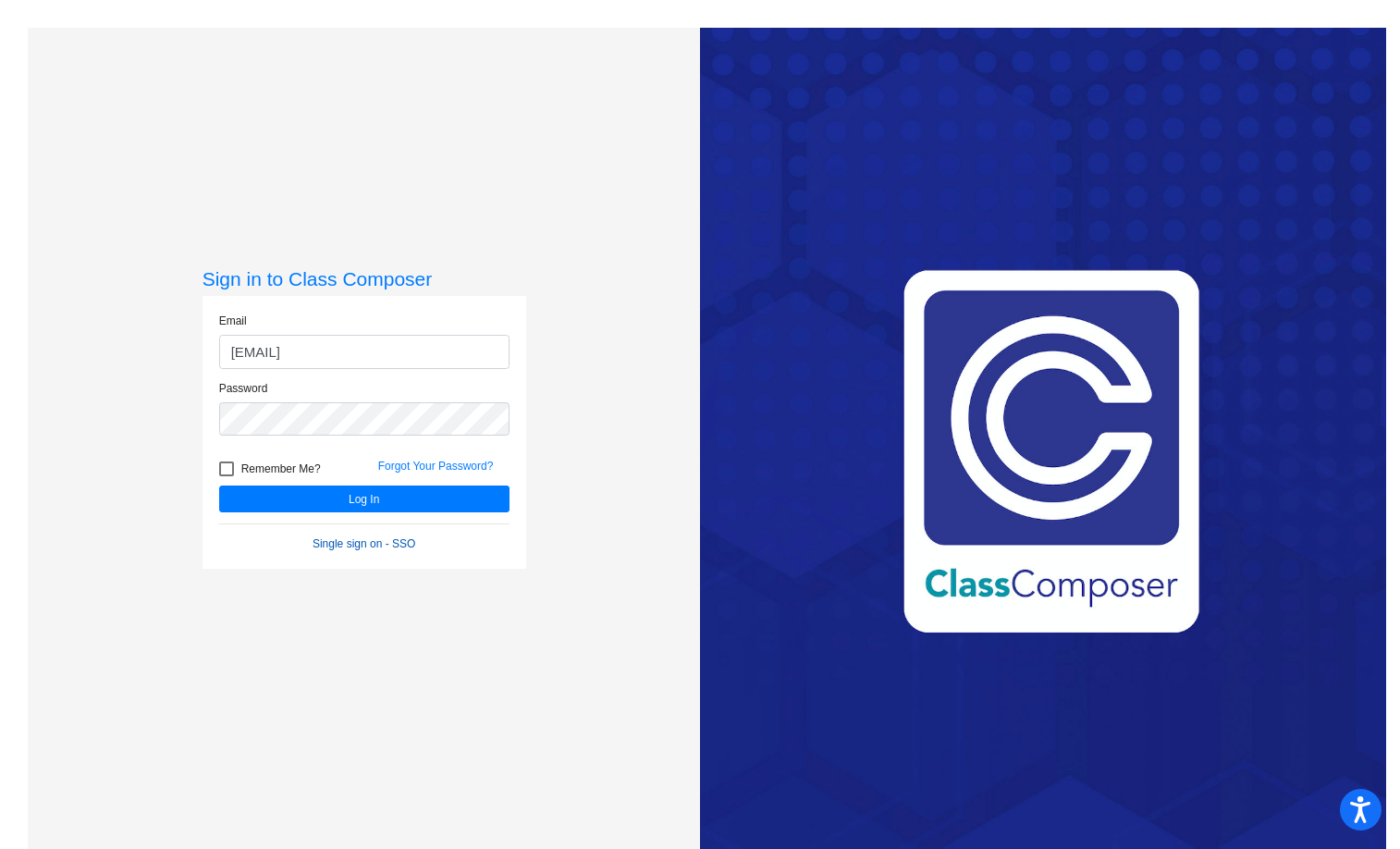 click on "Single sign on - SSO" 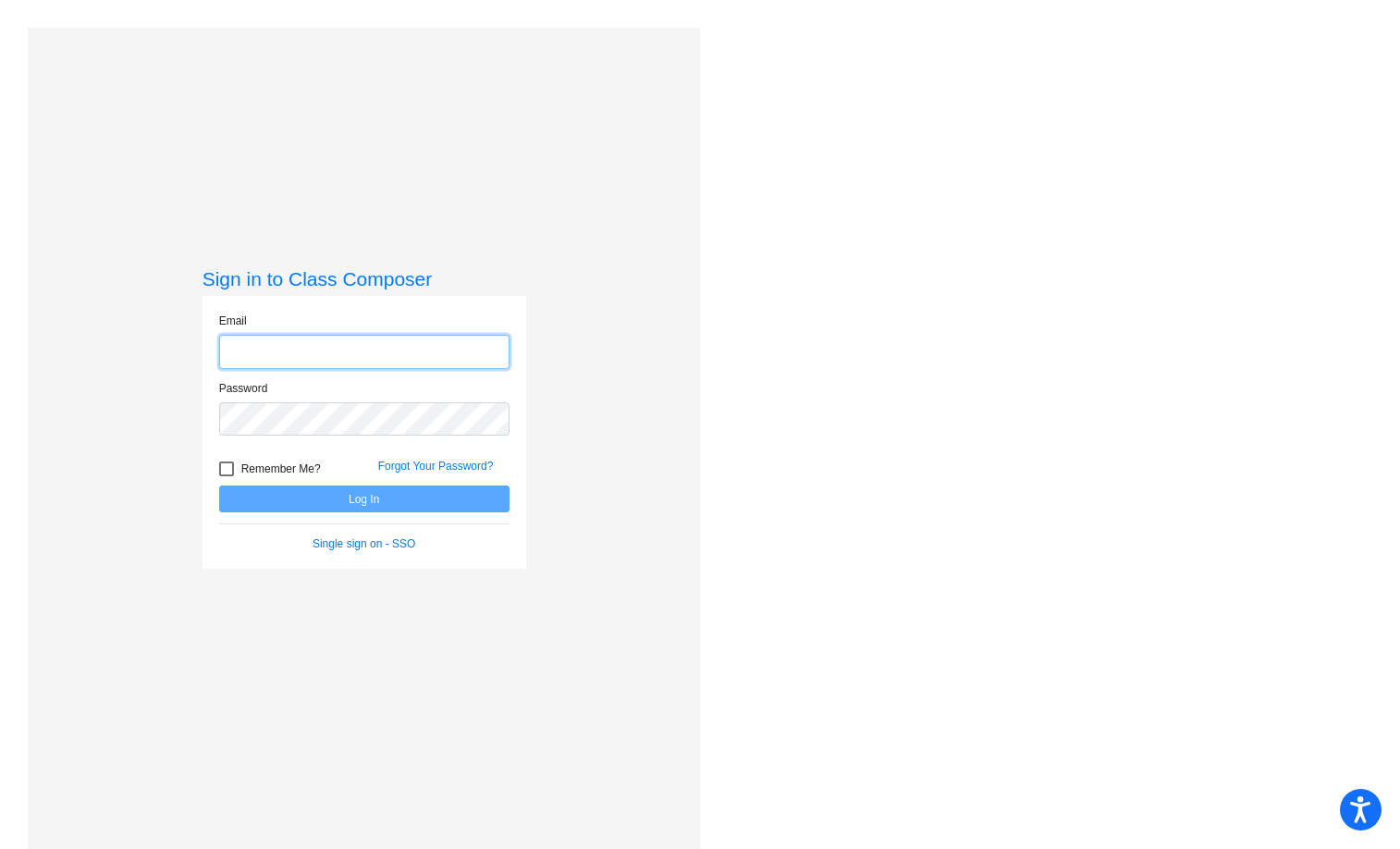 type on "Fabiola.lopez@cnusd.k12.ca.us" 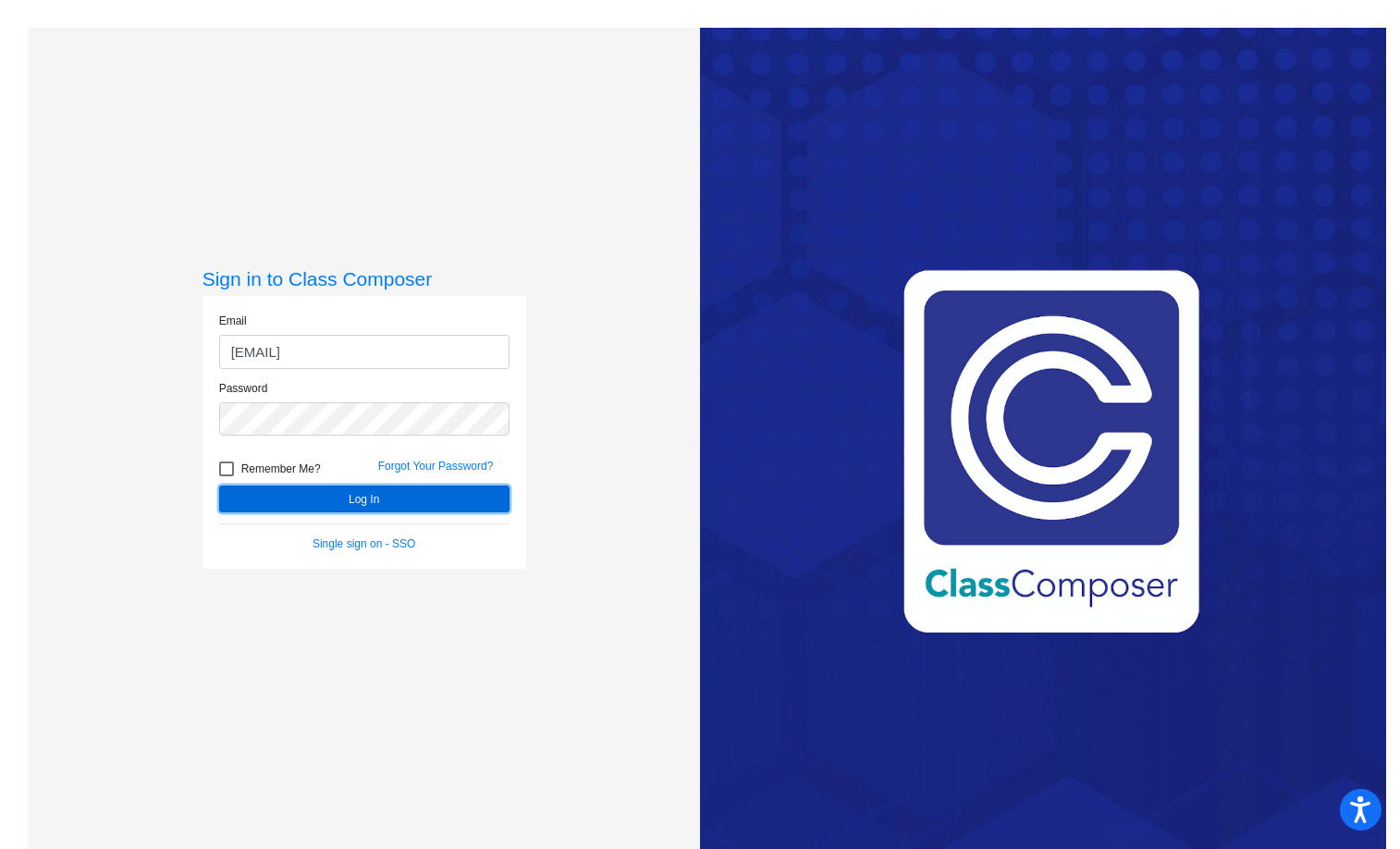 click on "Log In" 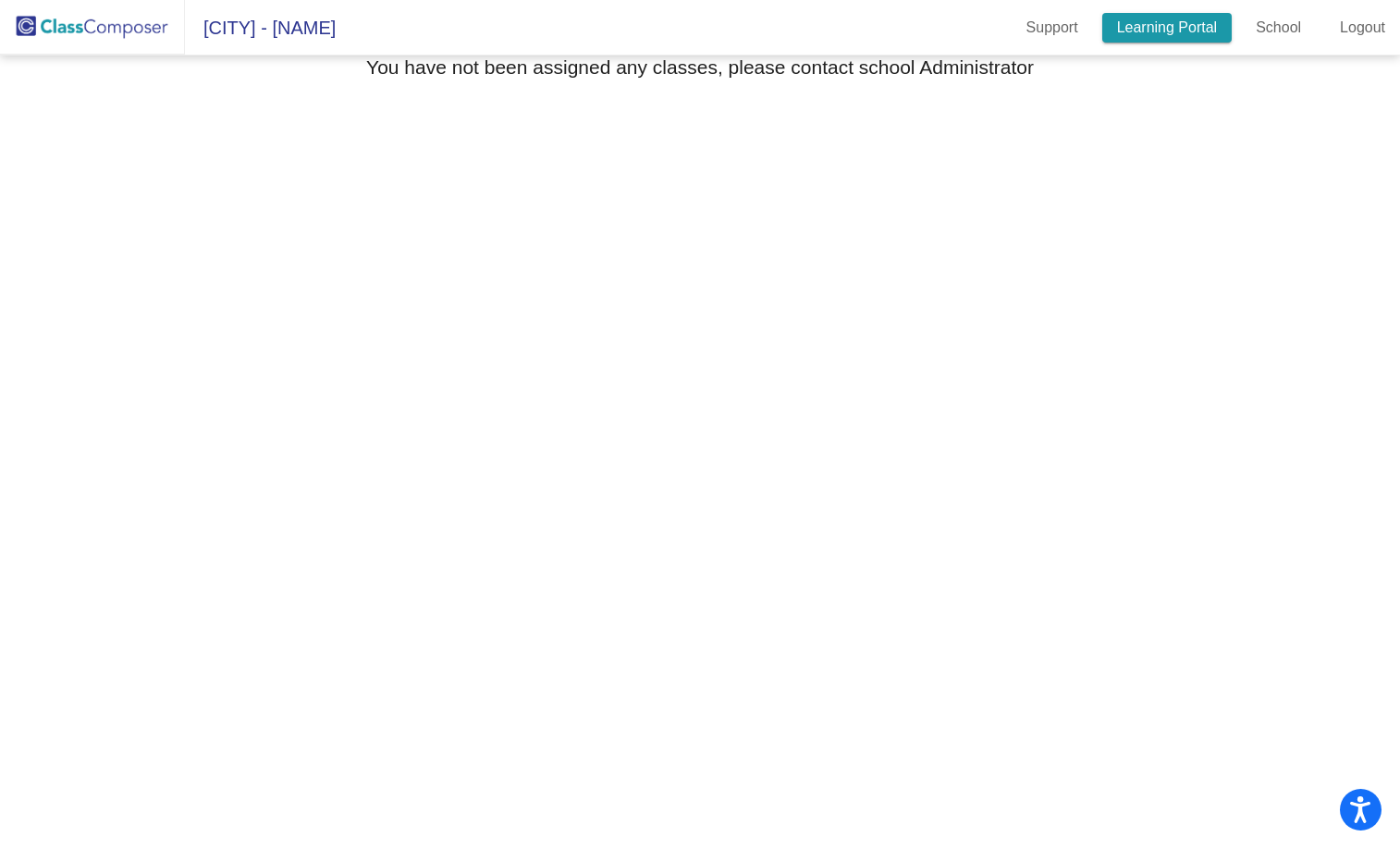 click on "Learning Portal" 